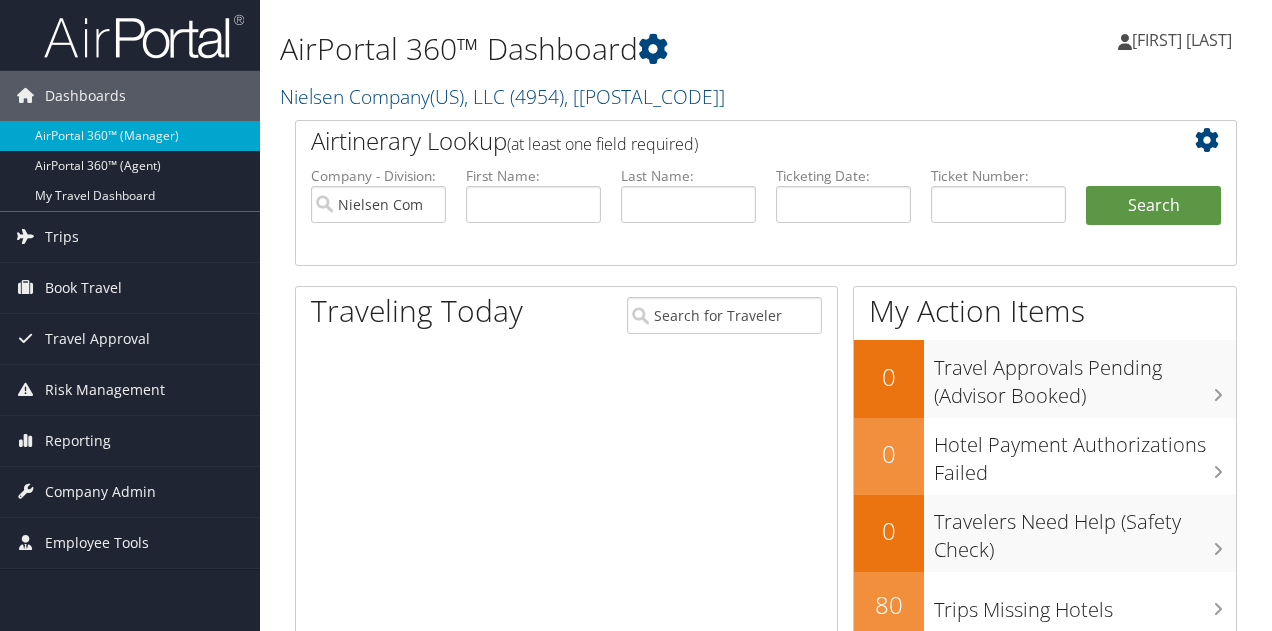 scroll, scrollTop: 0, scrollLeft: 0, axis: both 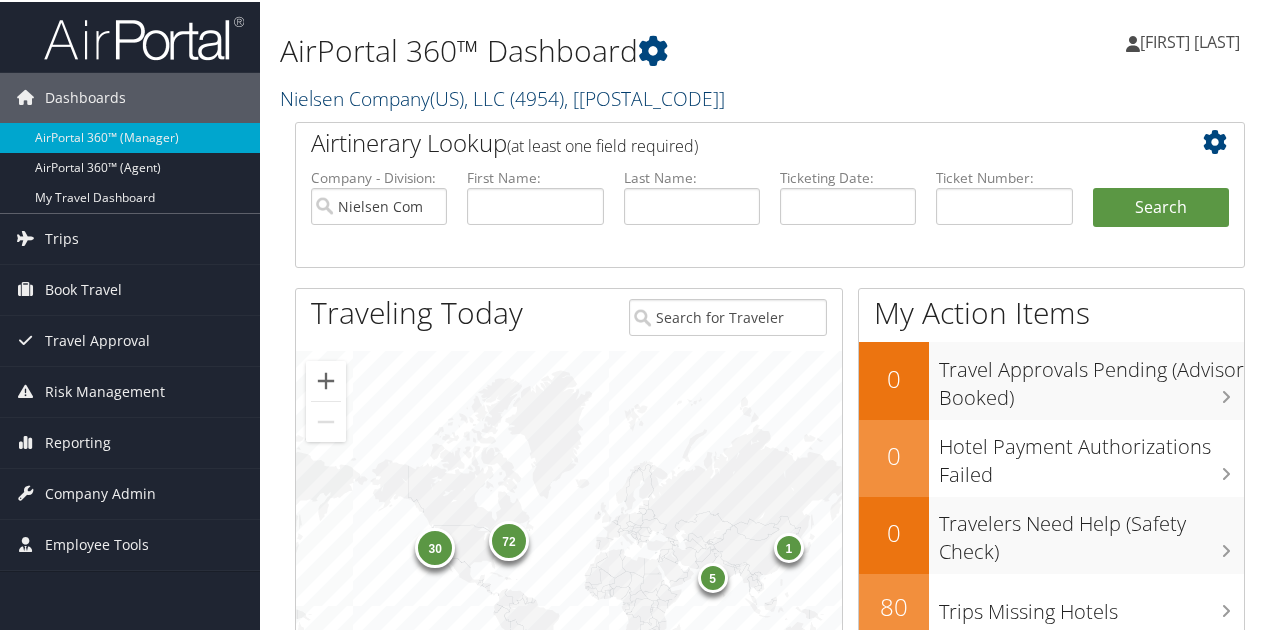 click on "Nielsen Company(US), LLC    ( 4954 )  , [ 44802 ]" at bounding box center (502, 96) 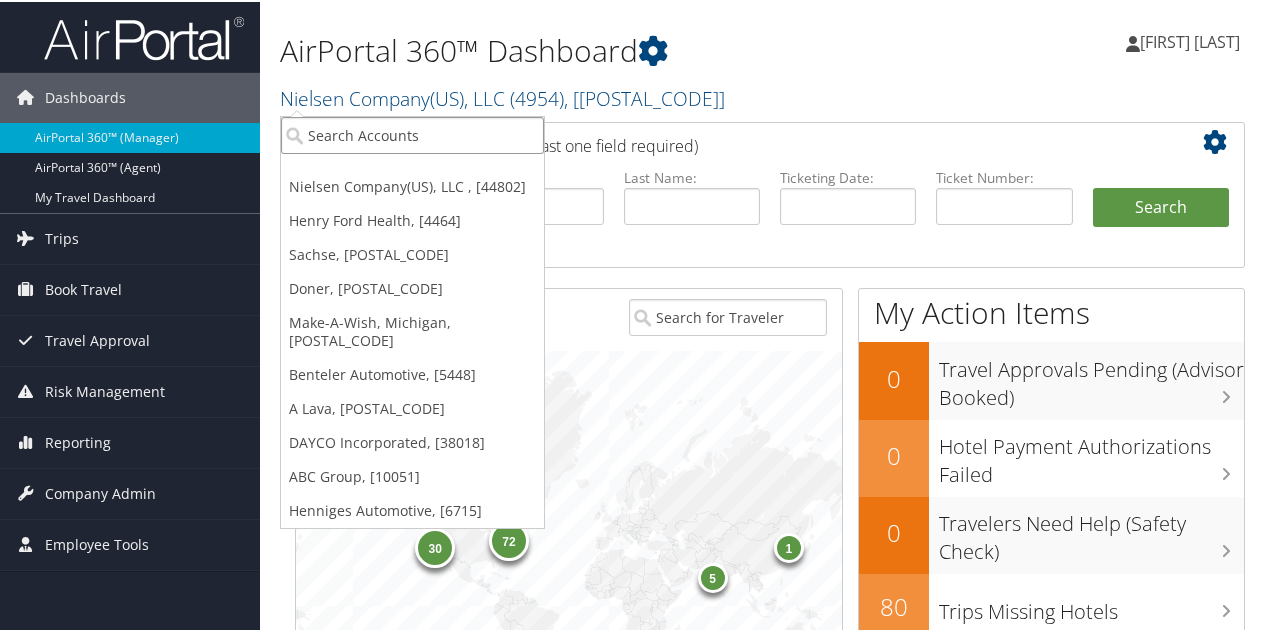 click at bounding box center (412, 133) 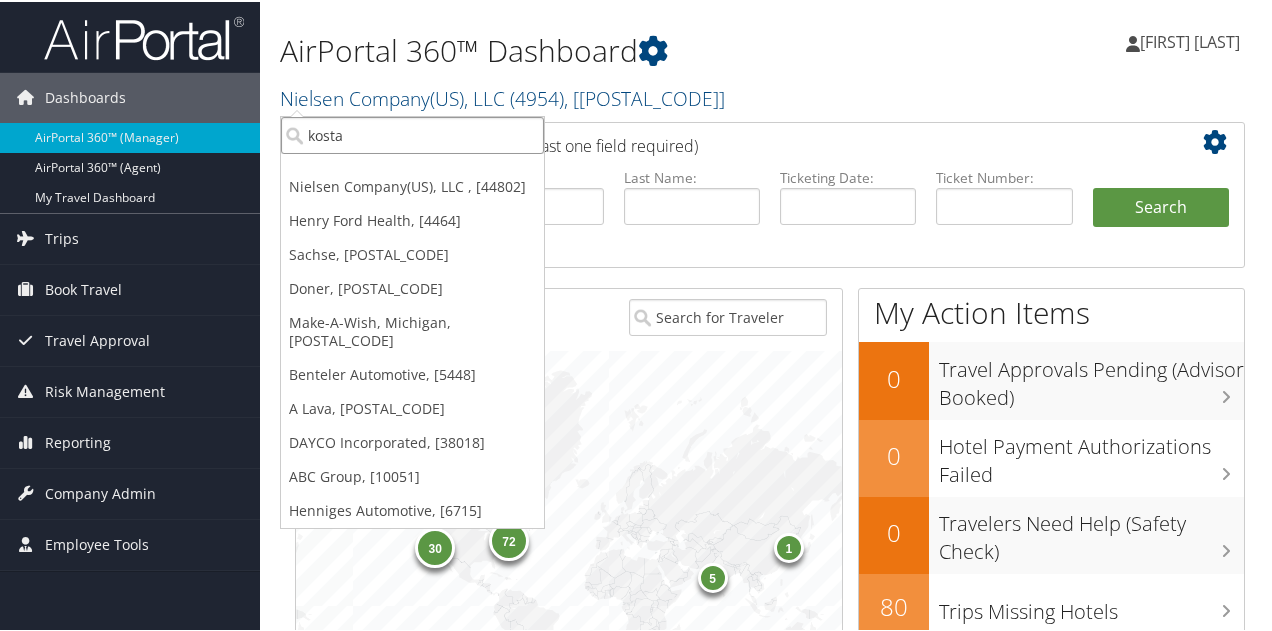 type on "kostal" 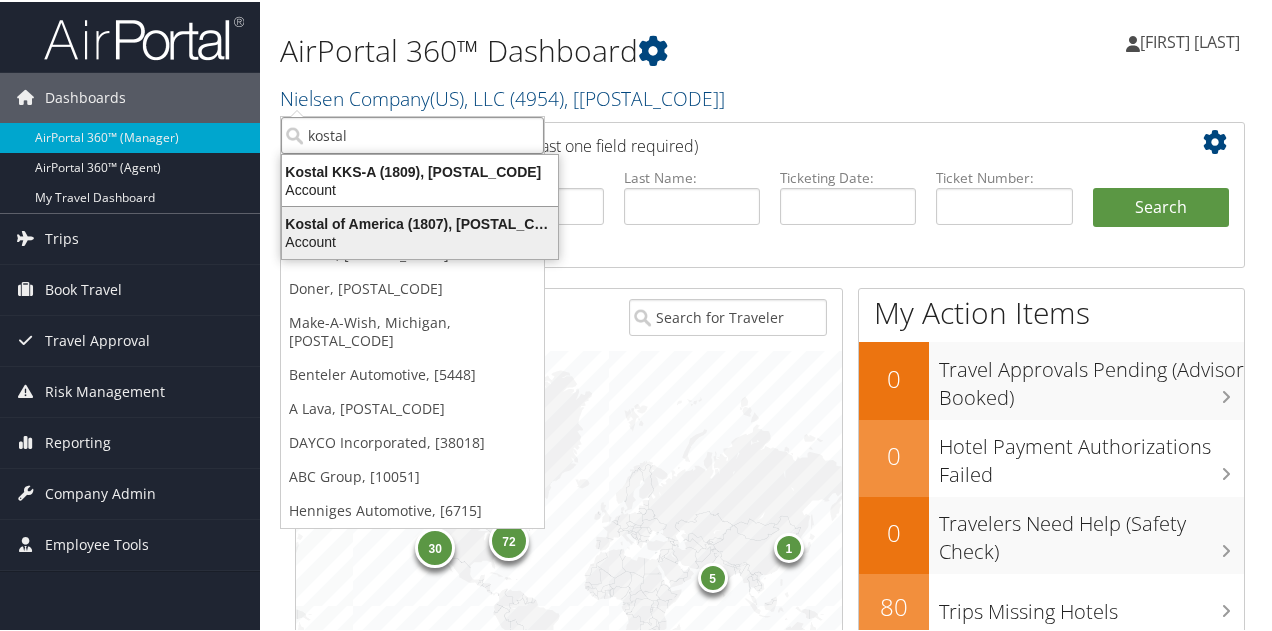 click on "Kostal of America (1807), [4460]" at bounding box center (420, 222) 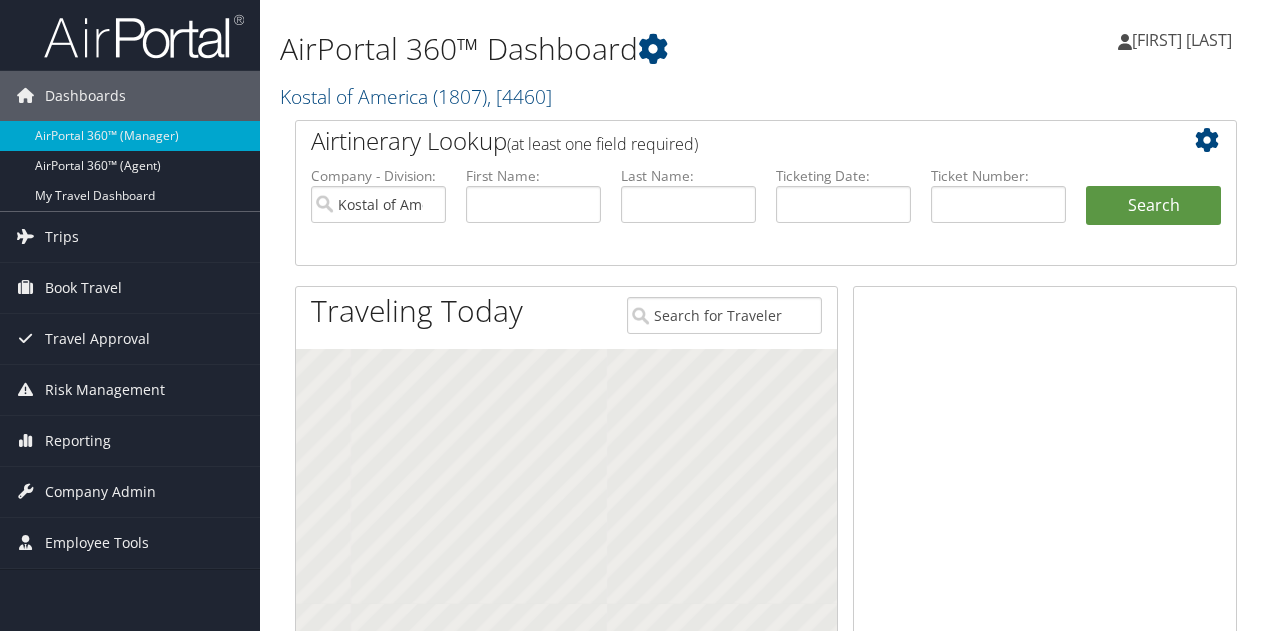 scroll, scrollTop: 0, scrollLeft: 0, axis: both 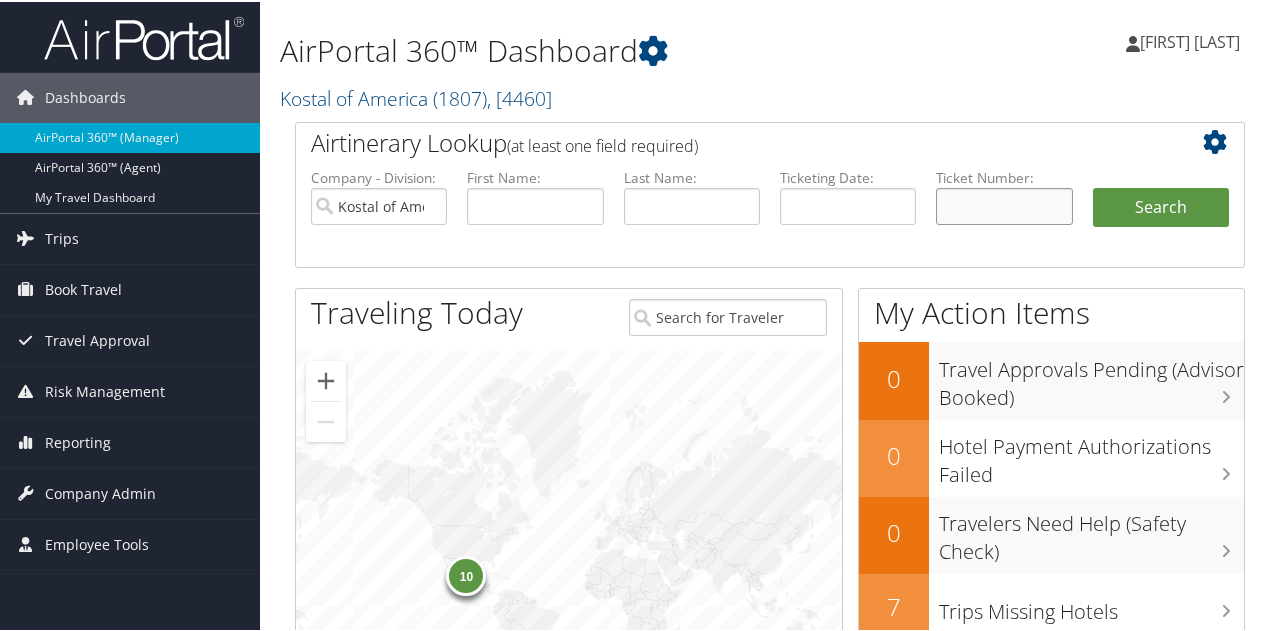 click at bounding box center (1004, 204) 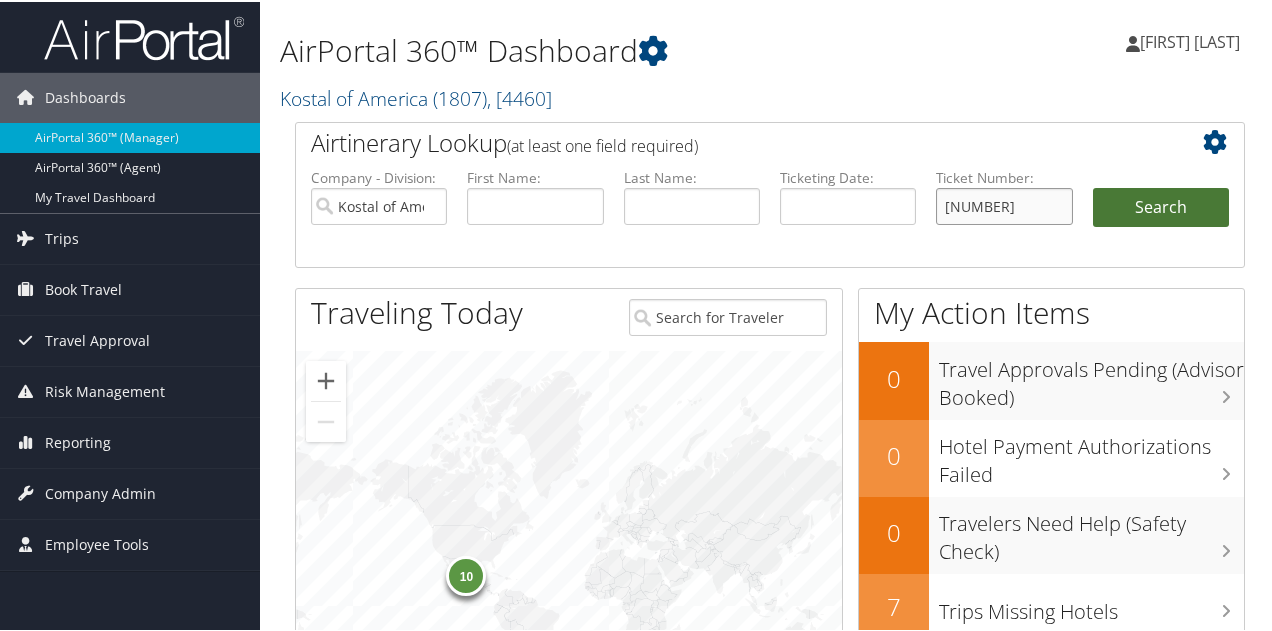 type on "[NUMBER]" 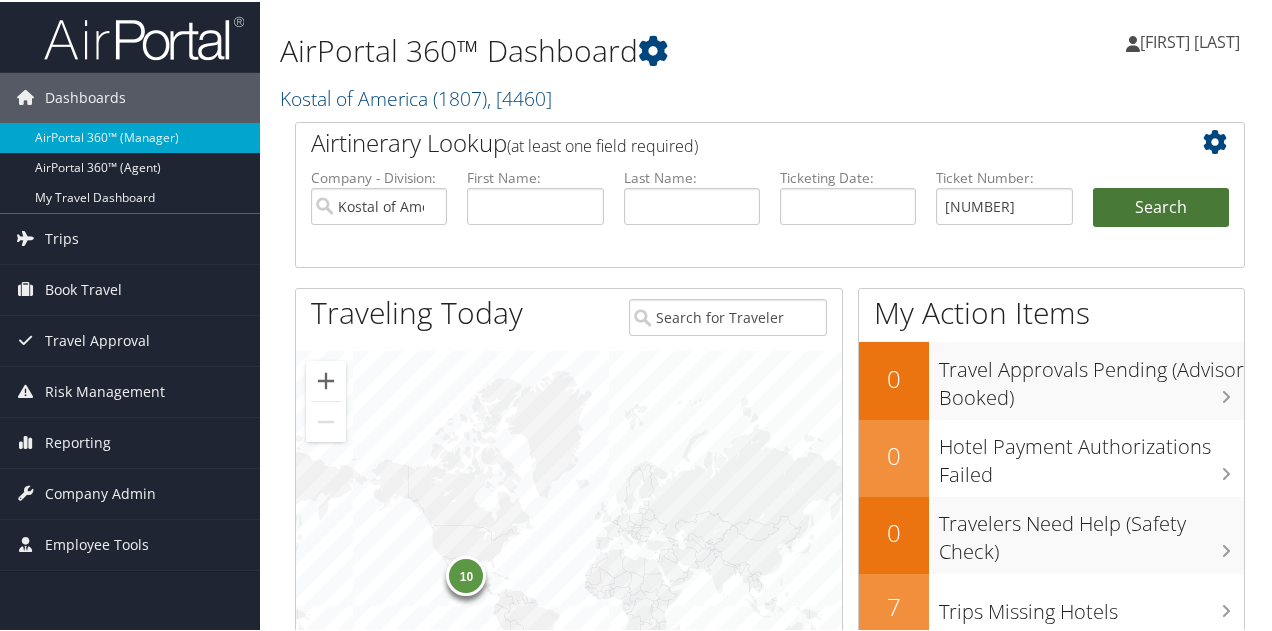 click on "Search" at bounding box center (1161, 206) 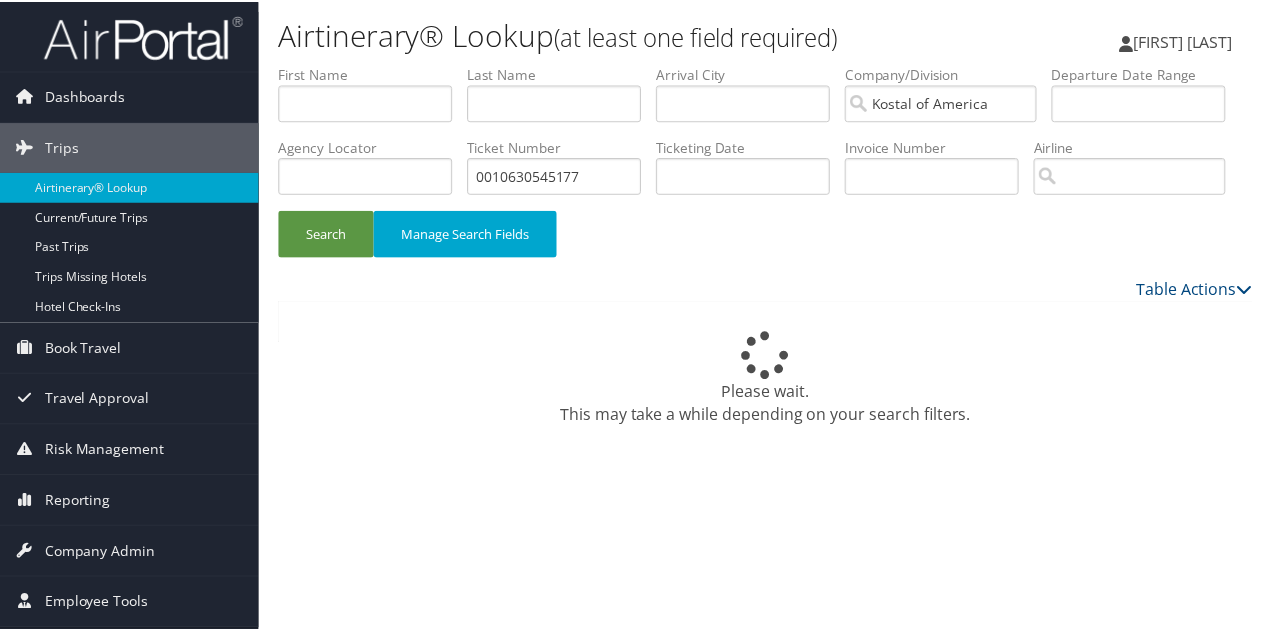 scroll, scrollTop: 0, scrollLeft: 0, axis: both 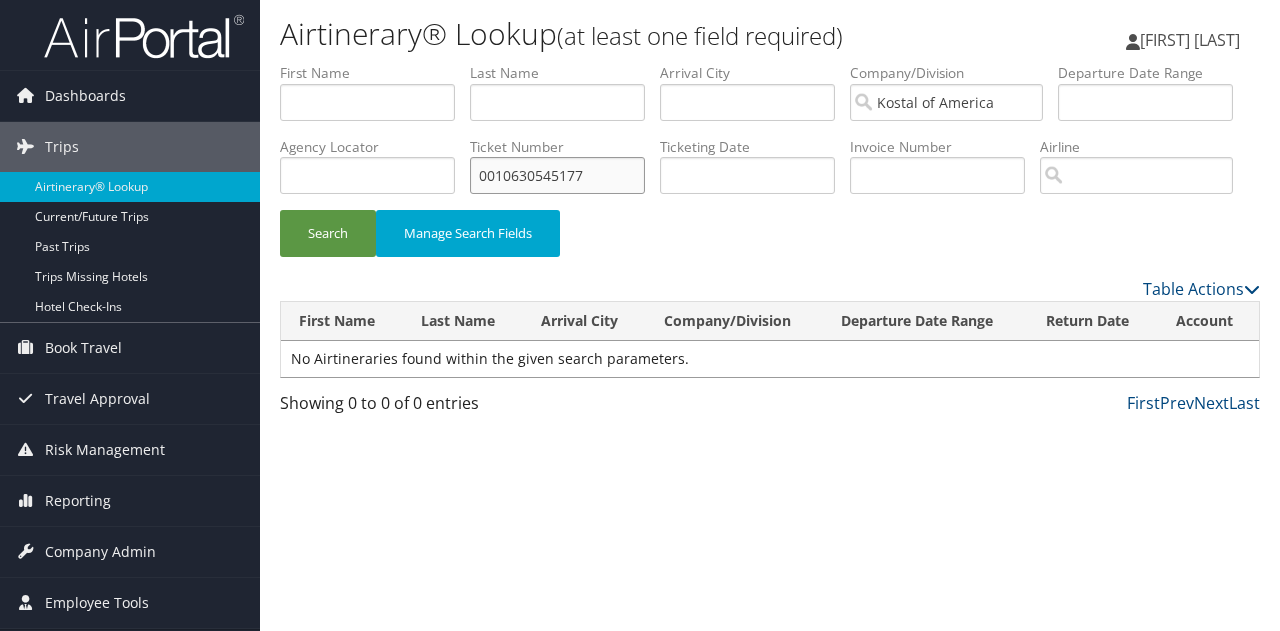 click on "0010630545177" at bounding box center (557, 175) 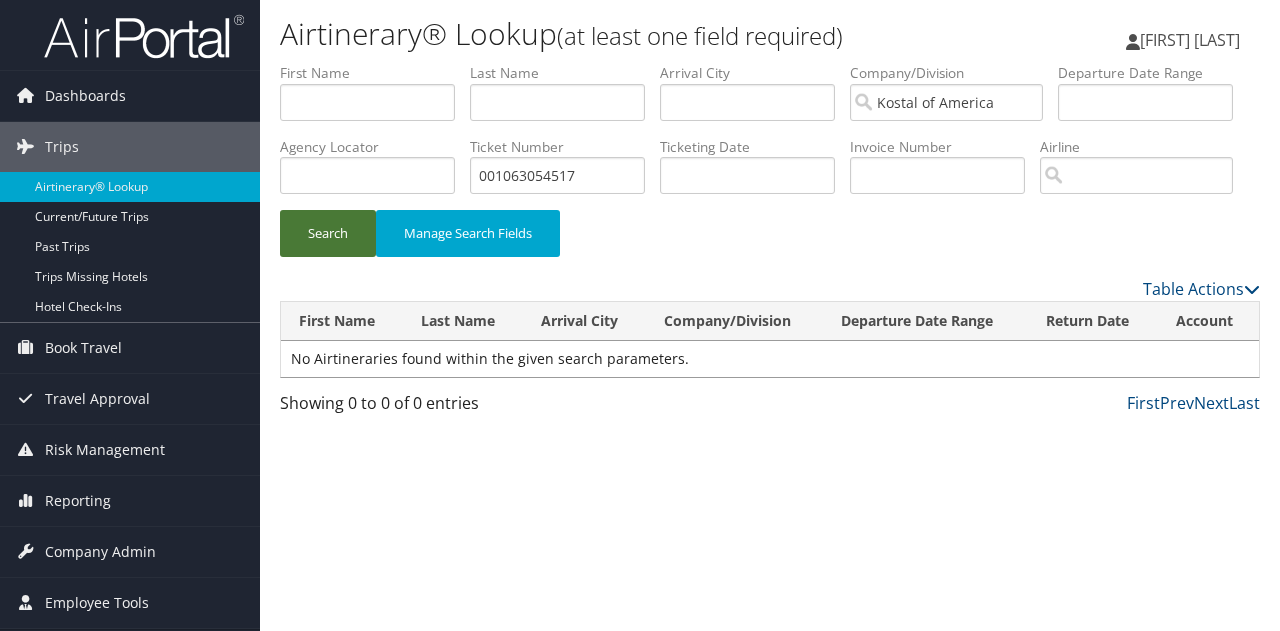 click on "Search" at bounding box center (328, 233) 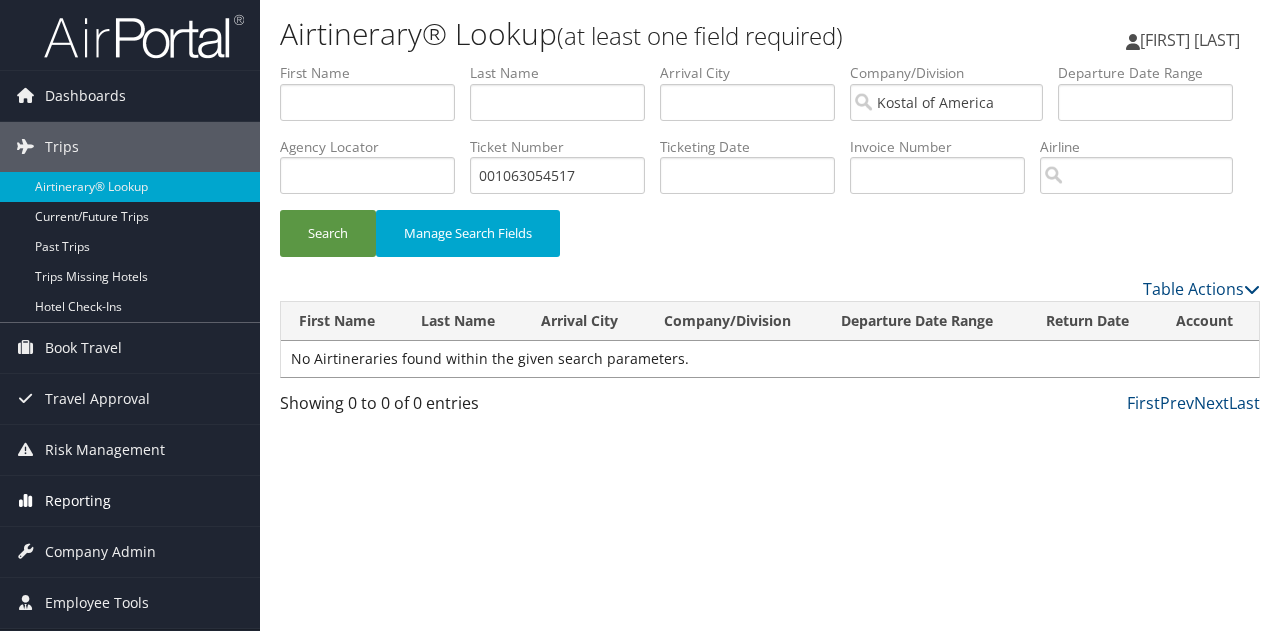click on "Reporting" at bounding box center [78, 501] 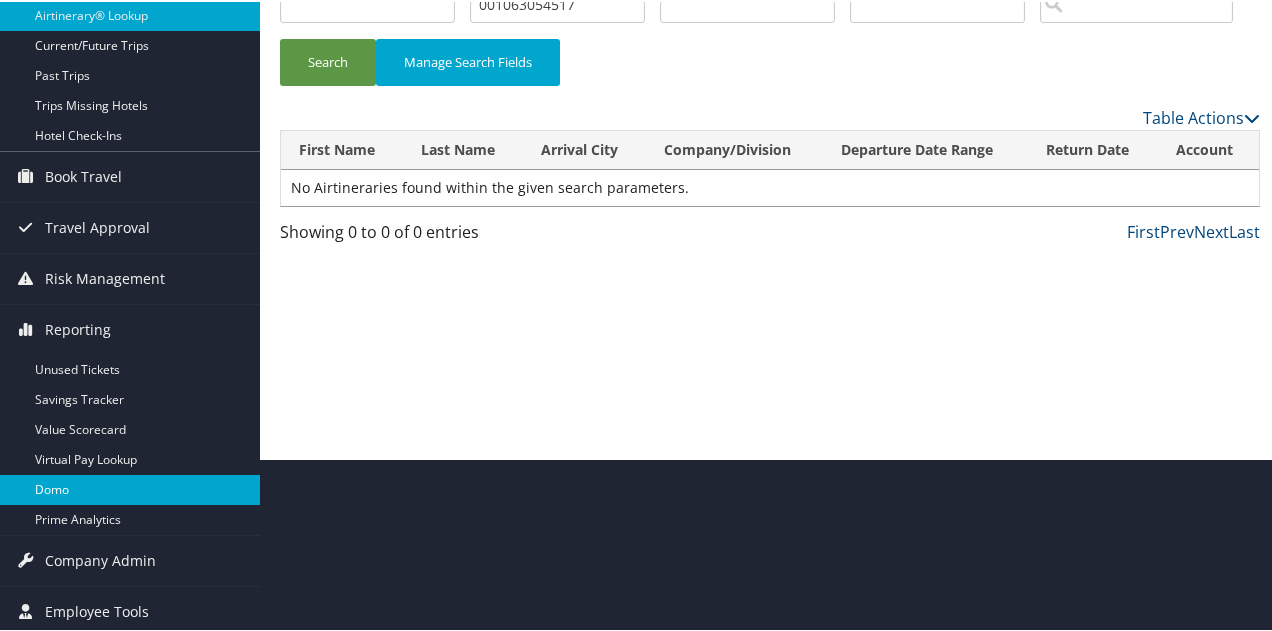 scroll, scrollTop: 174, scrollLeft: 0, axis: vertical 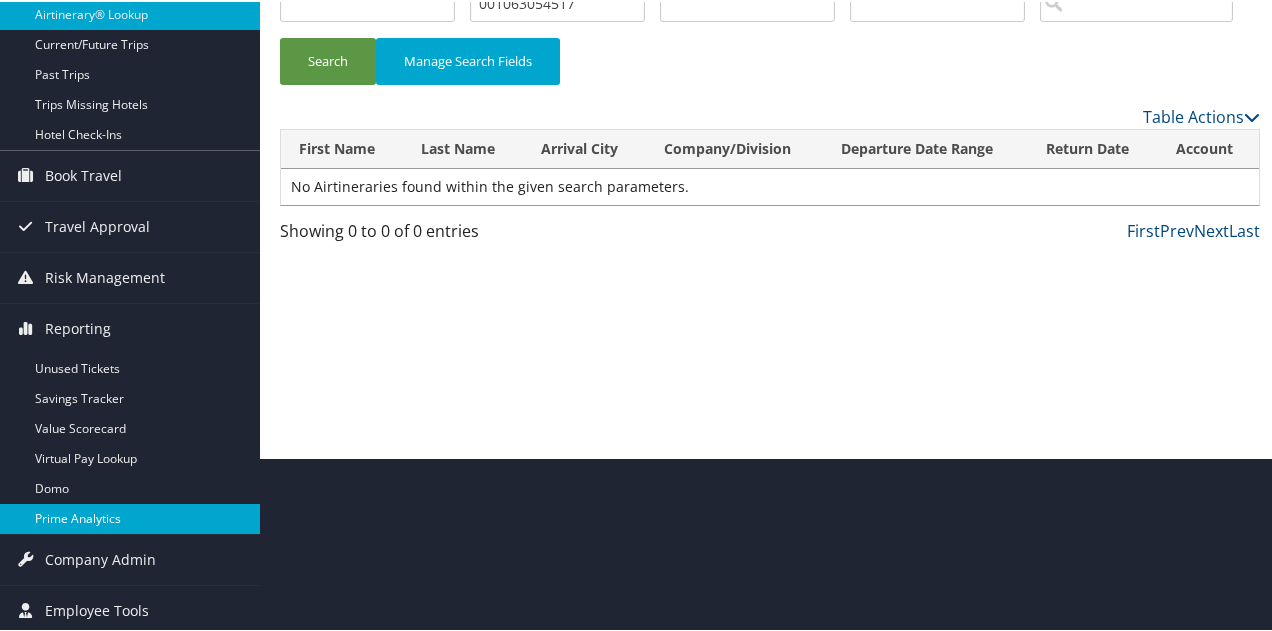 click on "Prime Analytics" at bounding box center (130, 517) 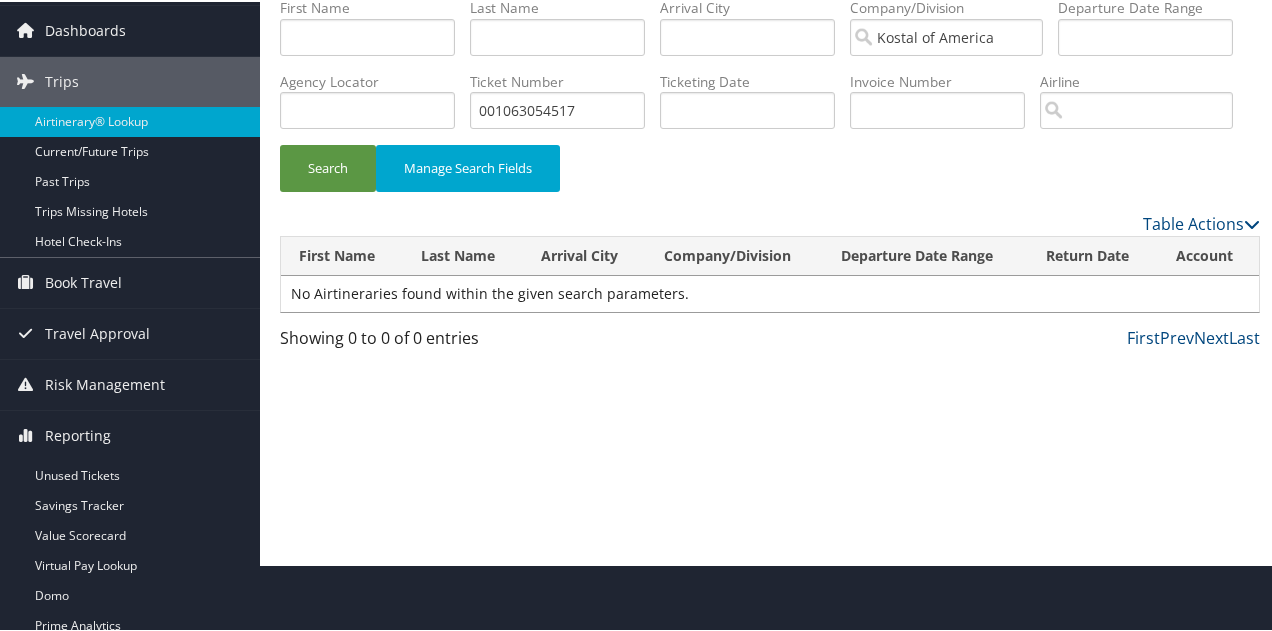 scroll, scrollTop: 0, scrollLeft: 0, axis: both 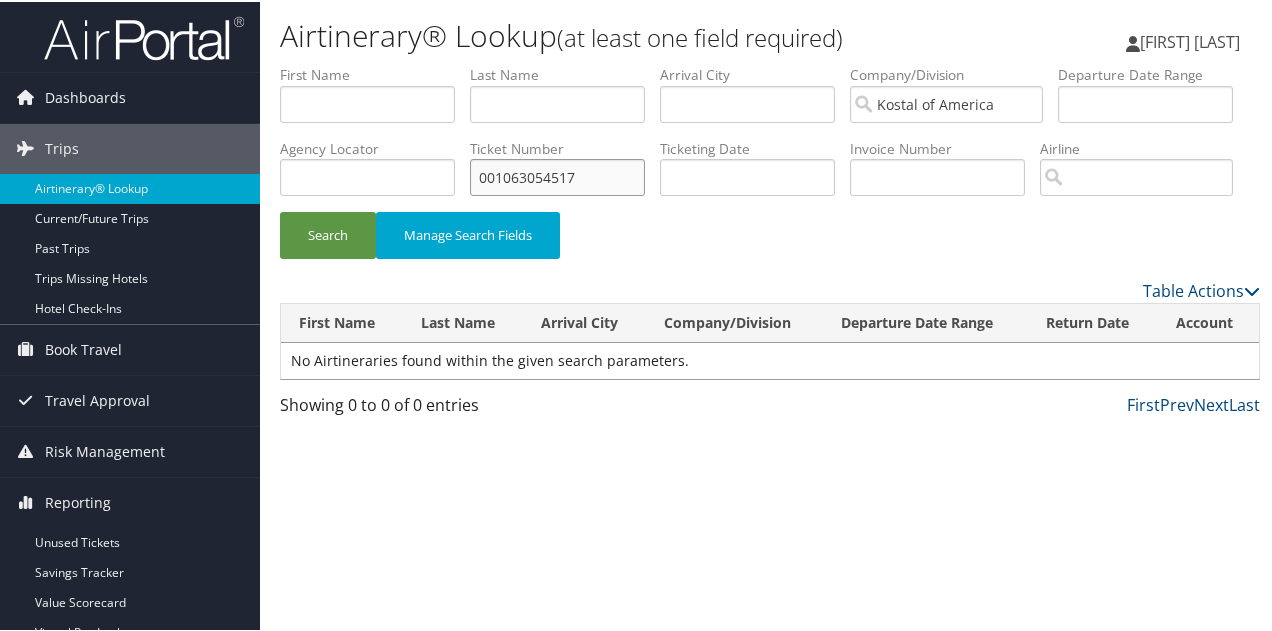 click on "[NUMBER]" at bounding box center [557, 175] 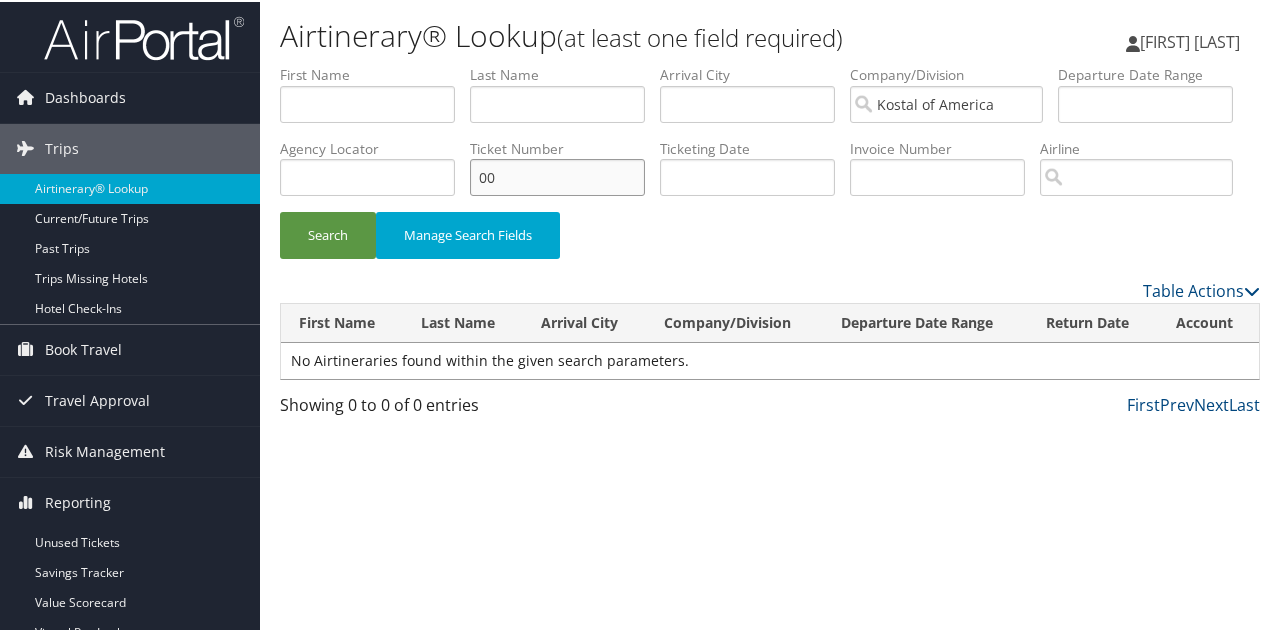 type on "0" 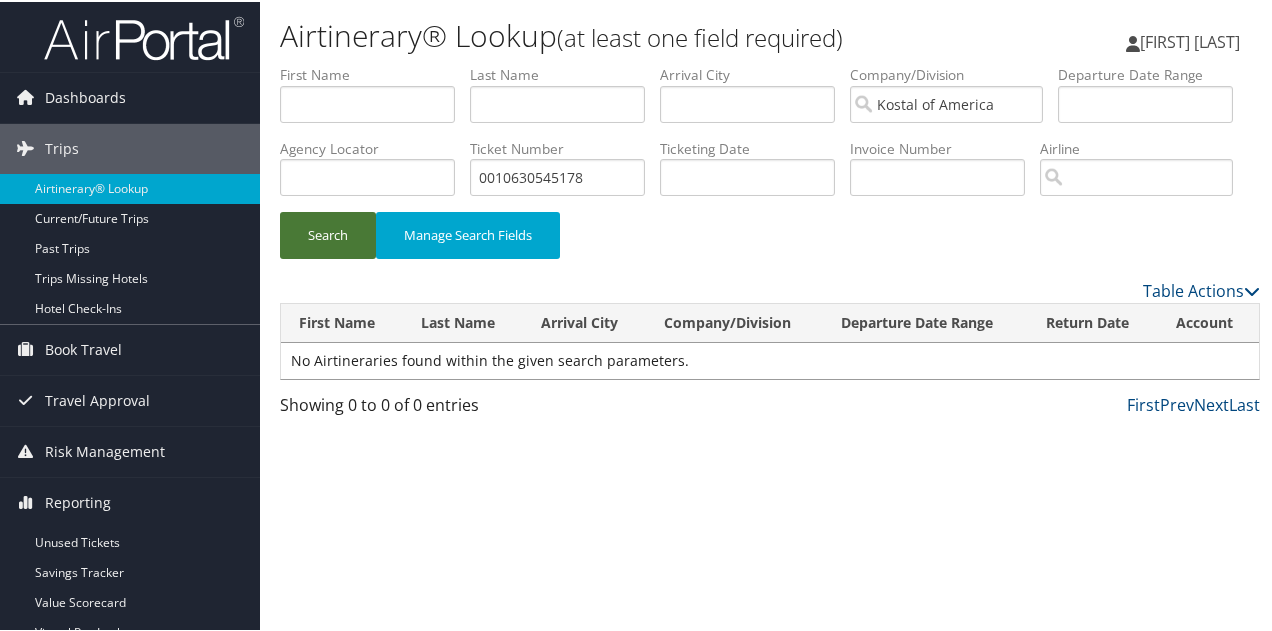 click on "Search" at bounding box center (328, 233) 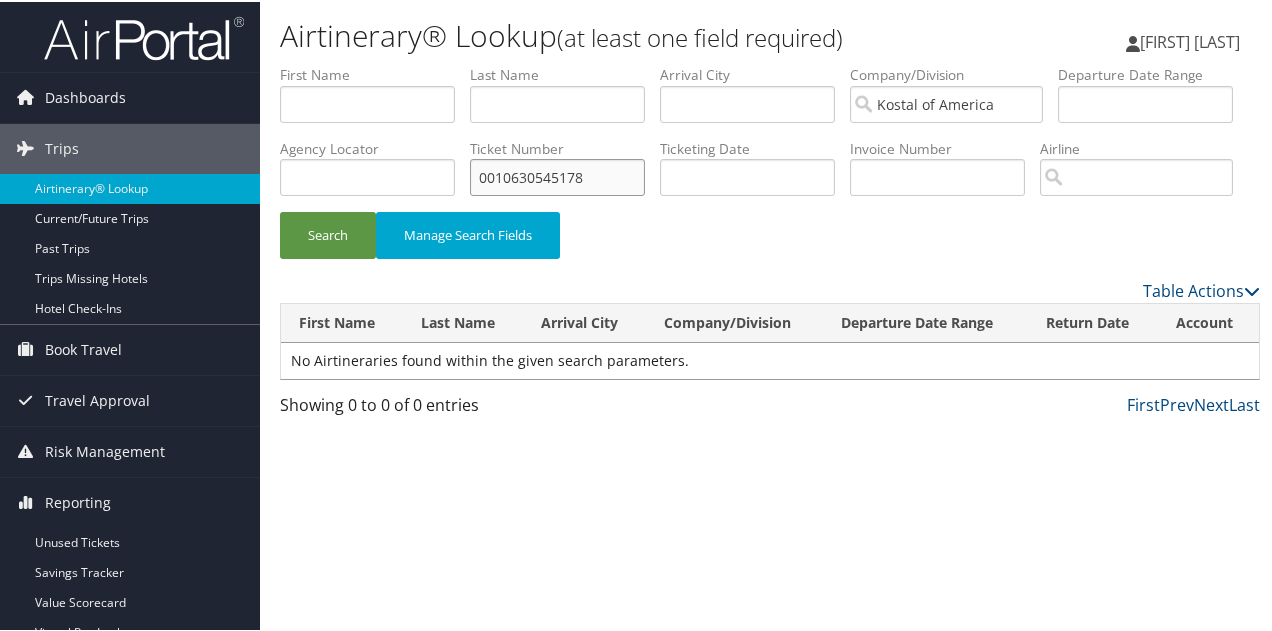 click on "0010630545178" at bounding box center [557, 175] 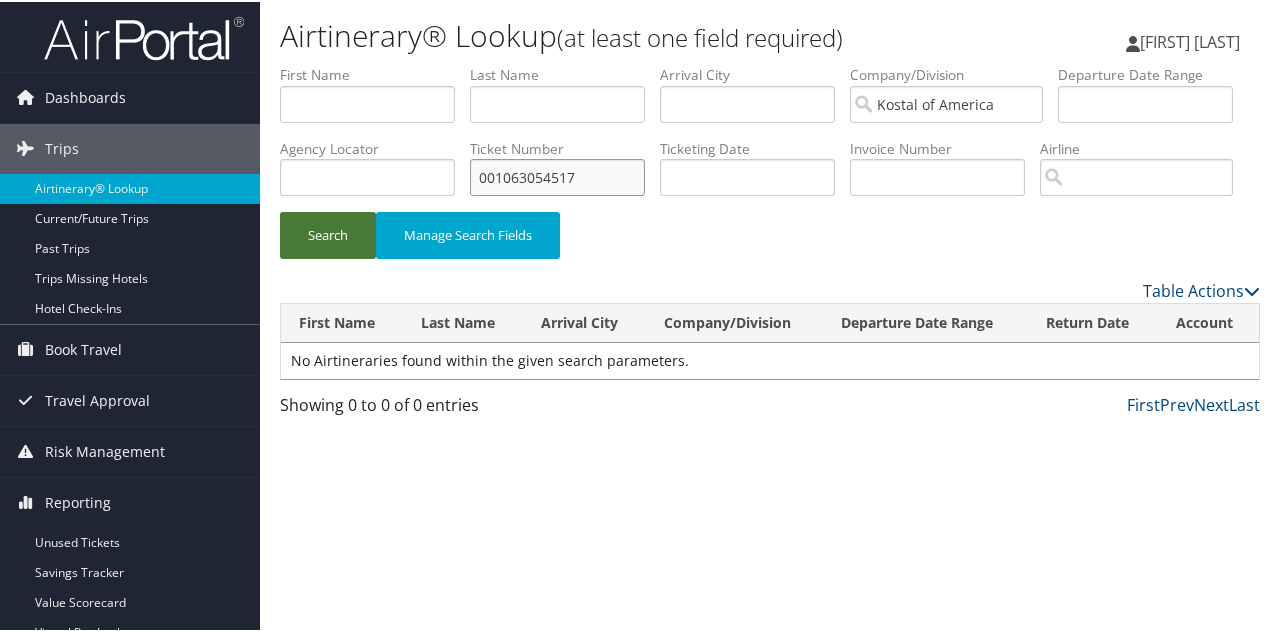 type on "001063054517" 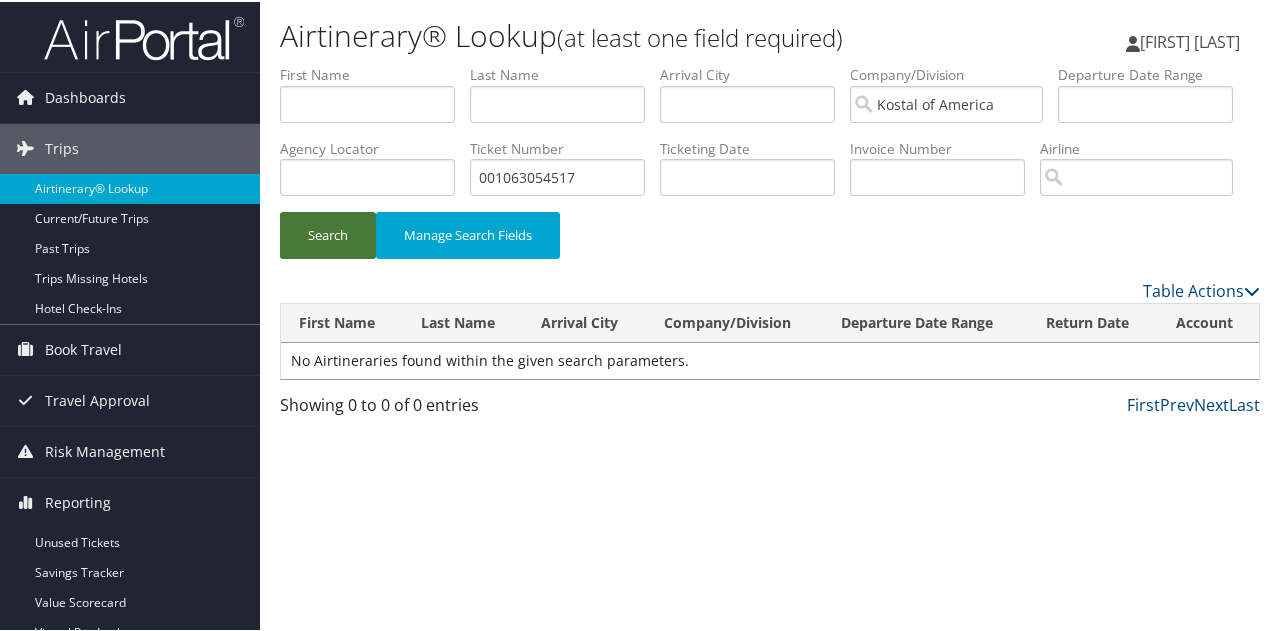 click on "Search" at bounding box center (328, 233) 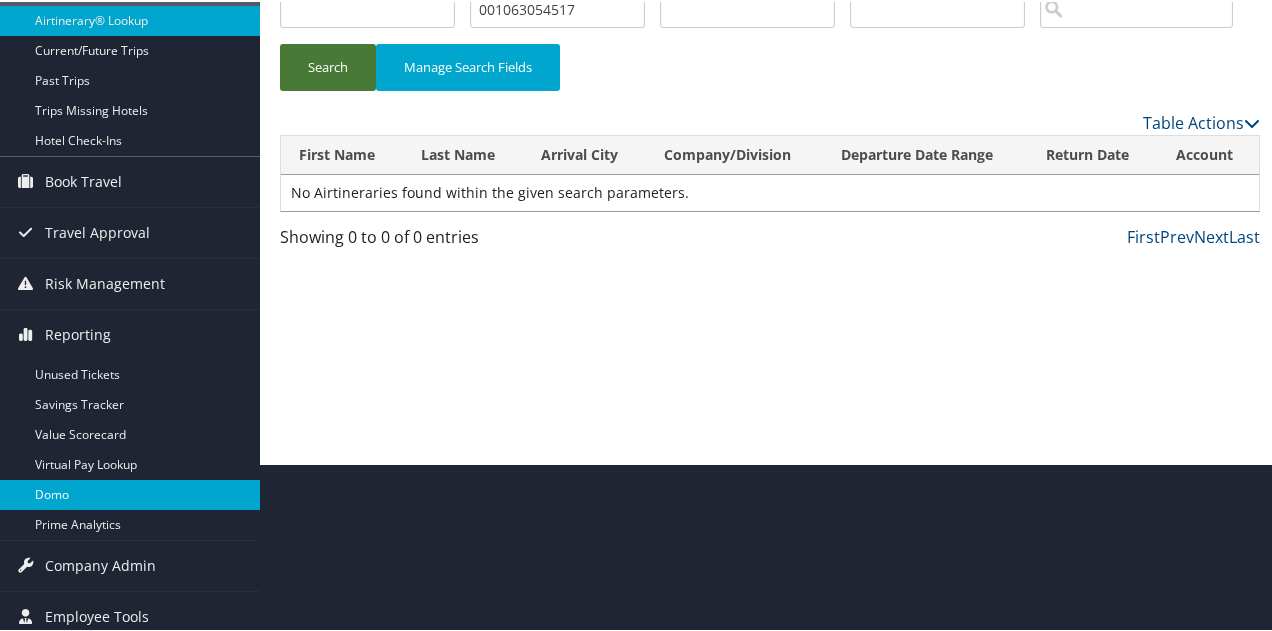 scroll, scrollTop: 174, scrollLeft: 0, axis: vertical 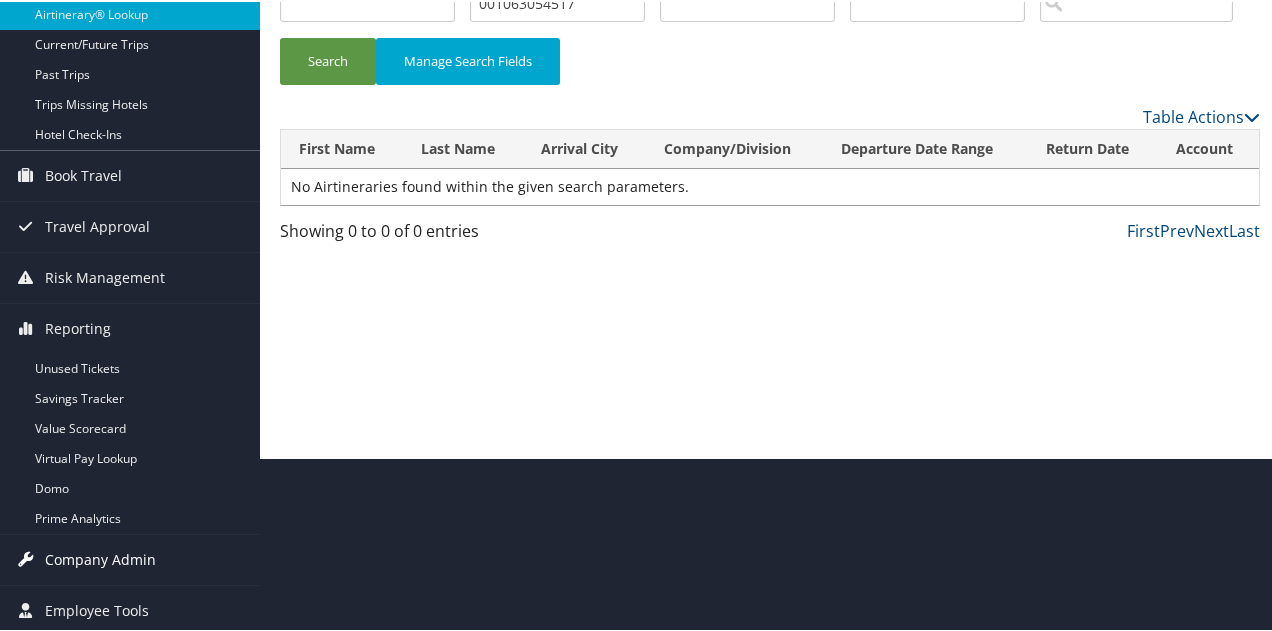 click on "Company Admin" at bounding box center (100, 558) 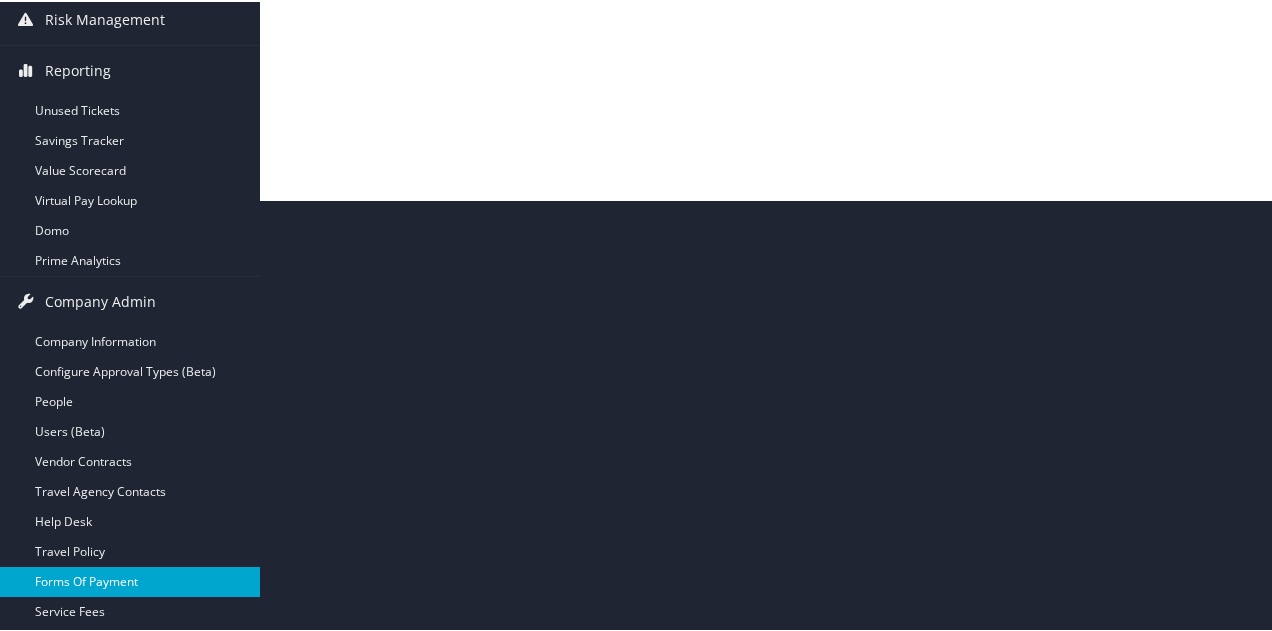 scroll, scrollTop: 474, scrollLeft: 0, axis: vertical 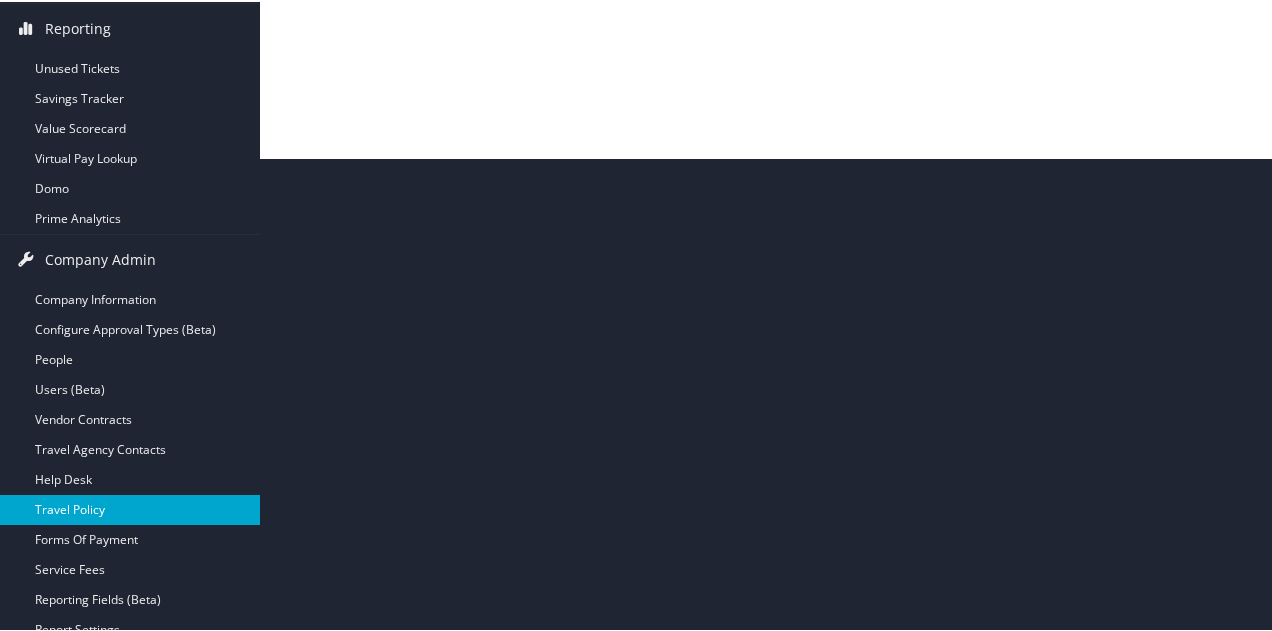 click on "Travel Policy" at bounding box center [130, 508] 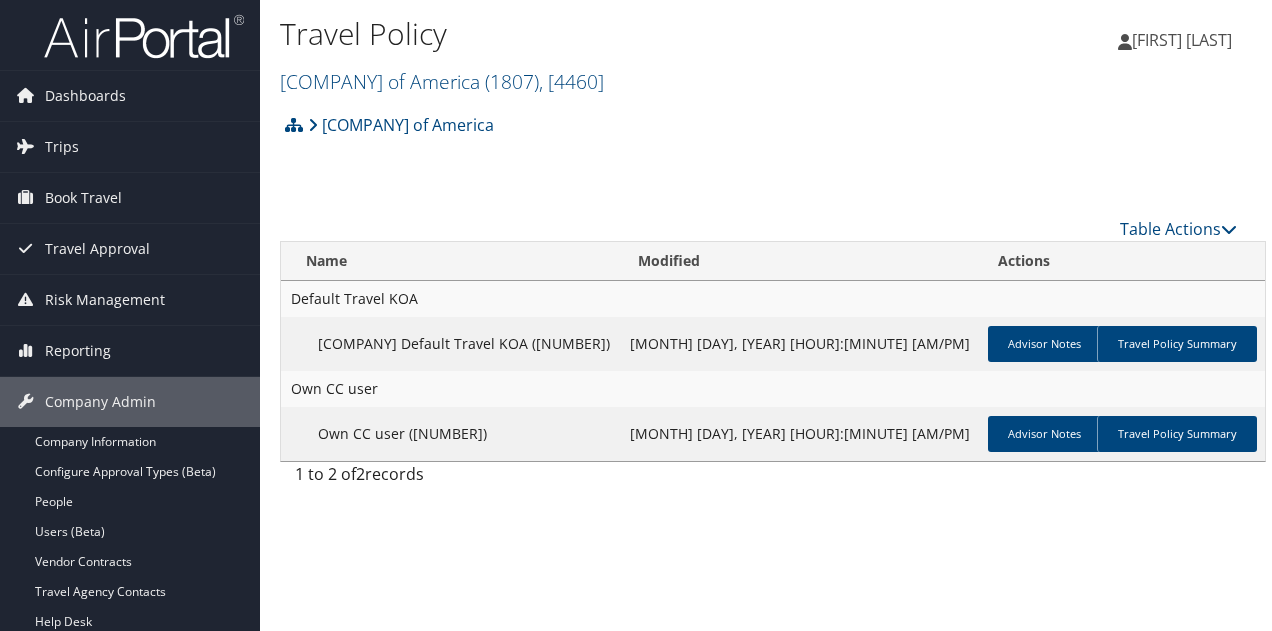 scroll, scrollTop: 0, scrollLeft: 0, axis: both 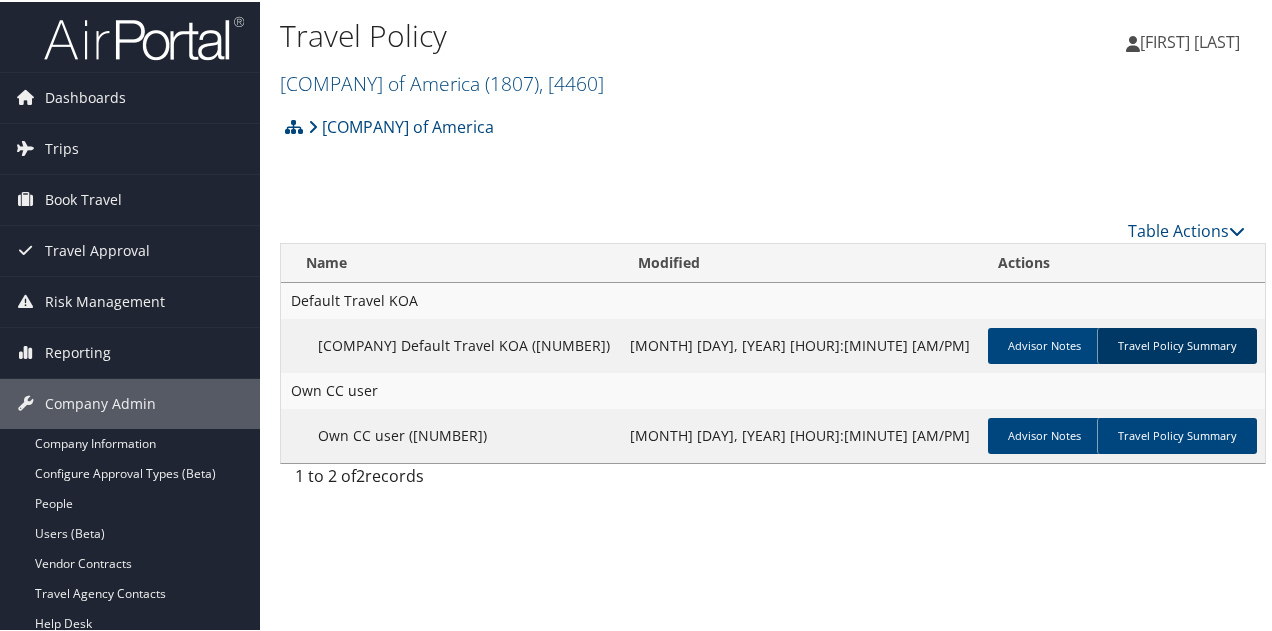 click on "Travel Policy Summary" at bounding box center (1177, 344) 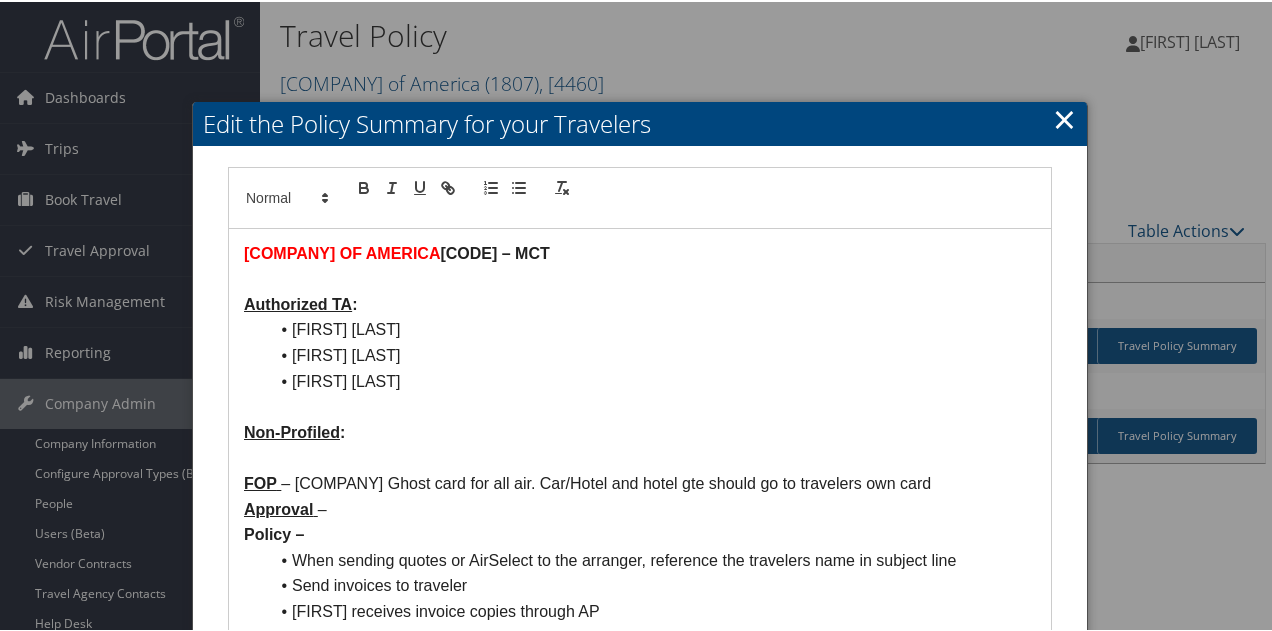click on "×" at bounding box center [1064, 117] 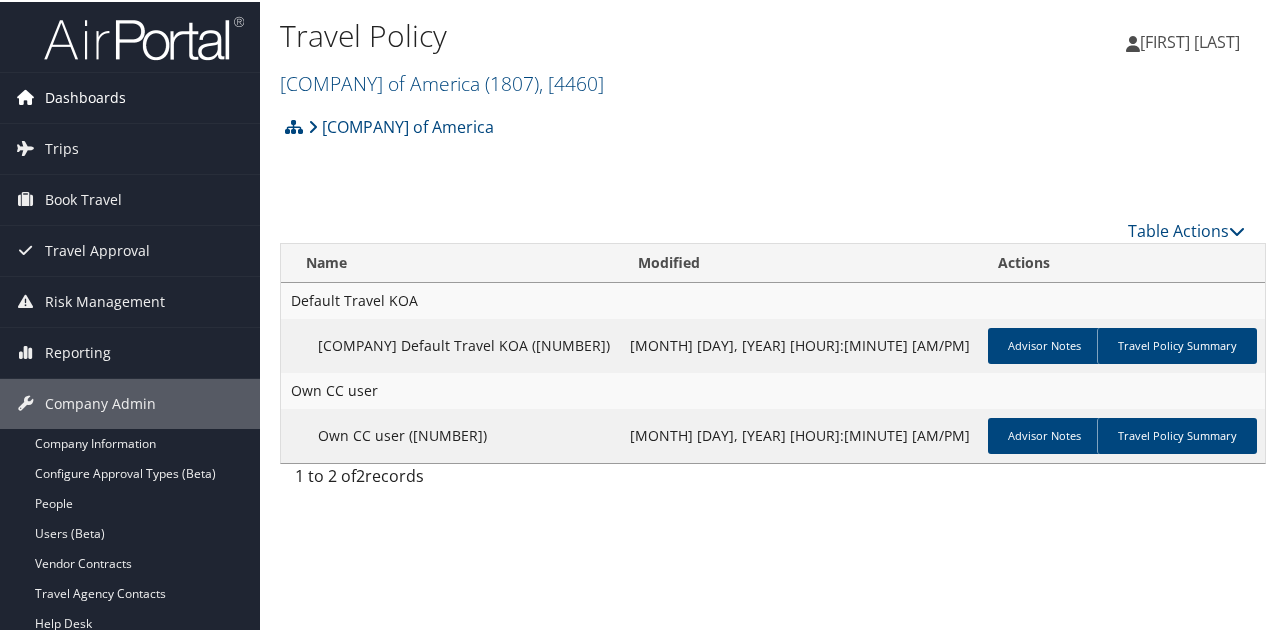 click on "Dashboards" at bounding box center [85, 96] 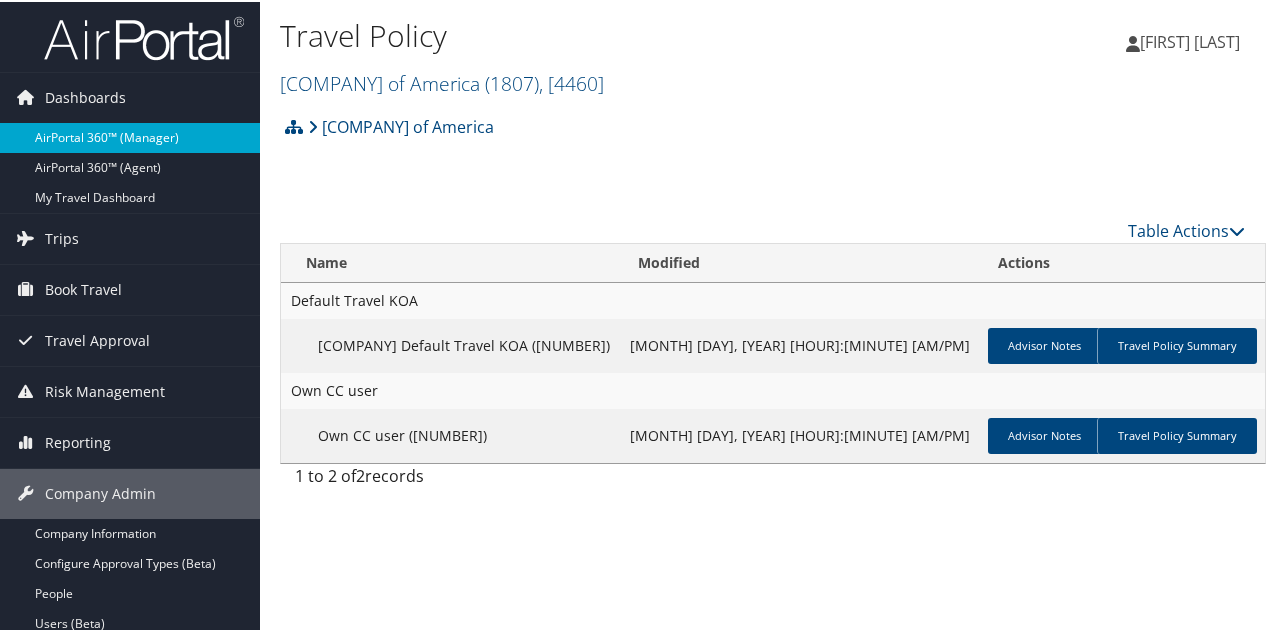 click on "AirPortal 360™ (Manager)" at bounding box center (130, 136) 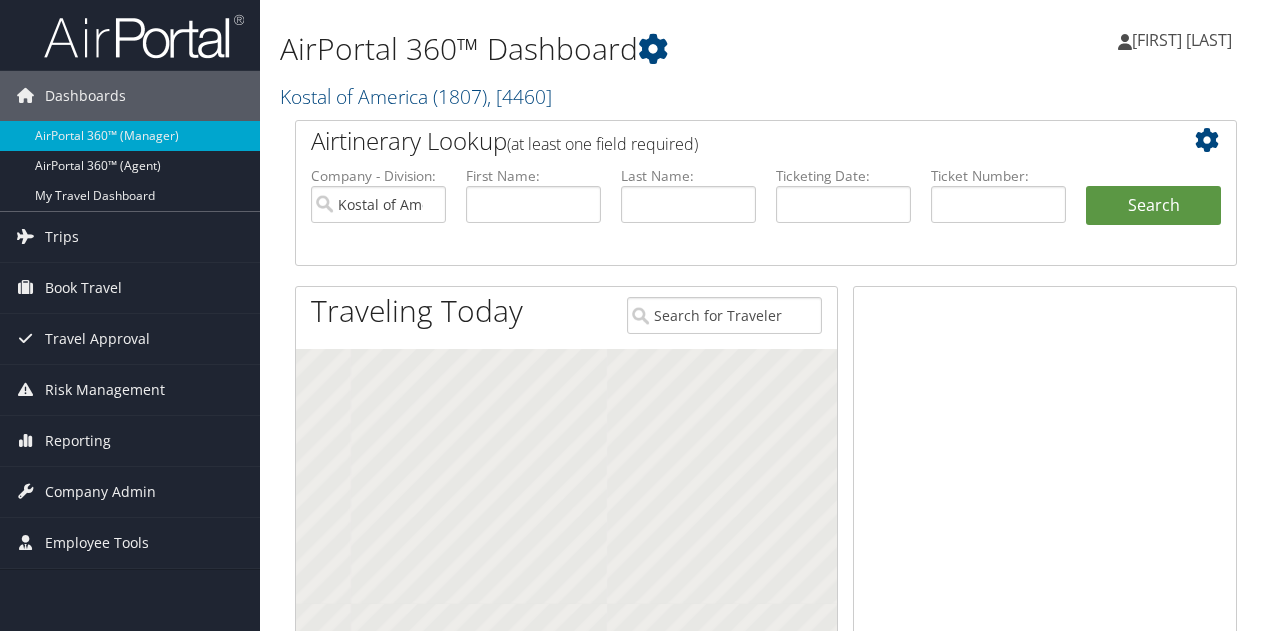 scroll, scrollTop: 0, scrollLeft: 0, axis: both 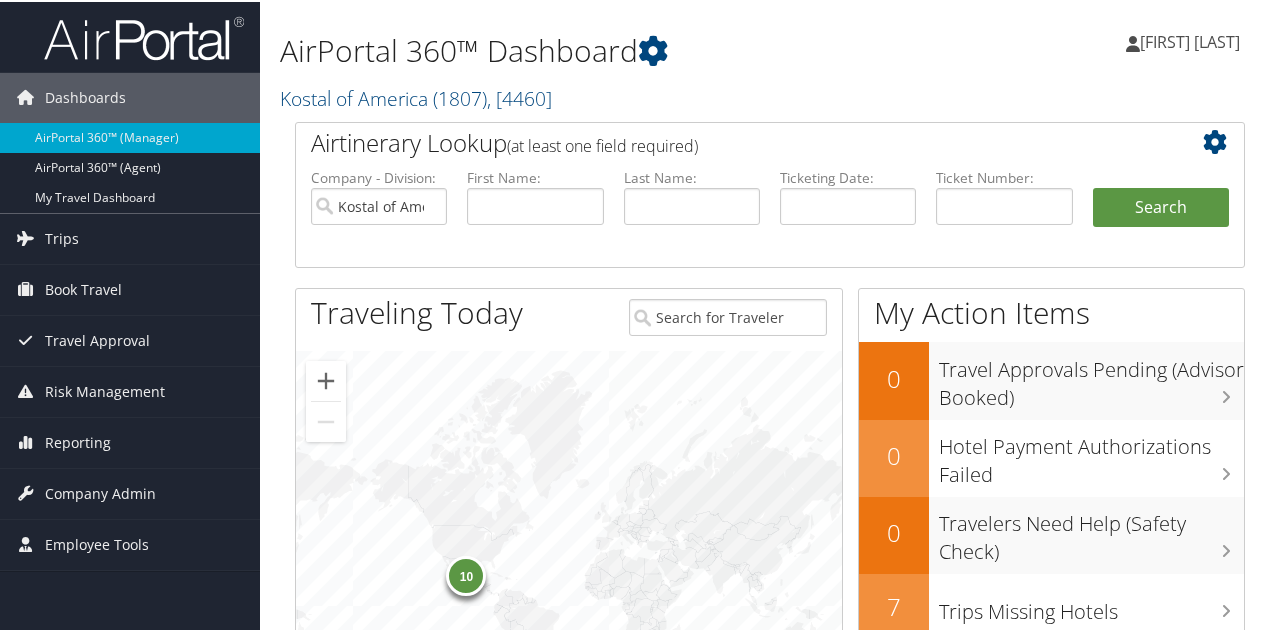 click at bounding box center (1220, 140) 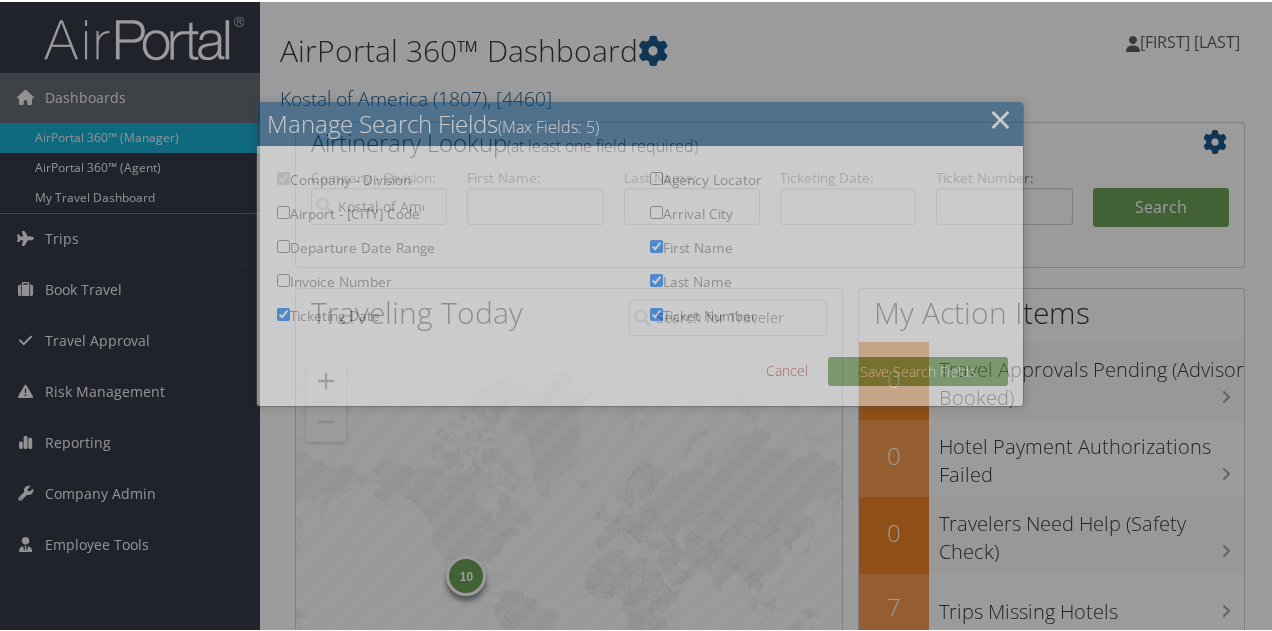checkbox on "true" 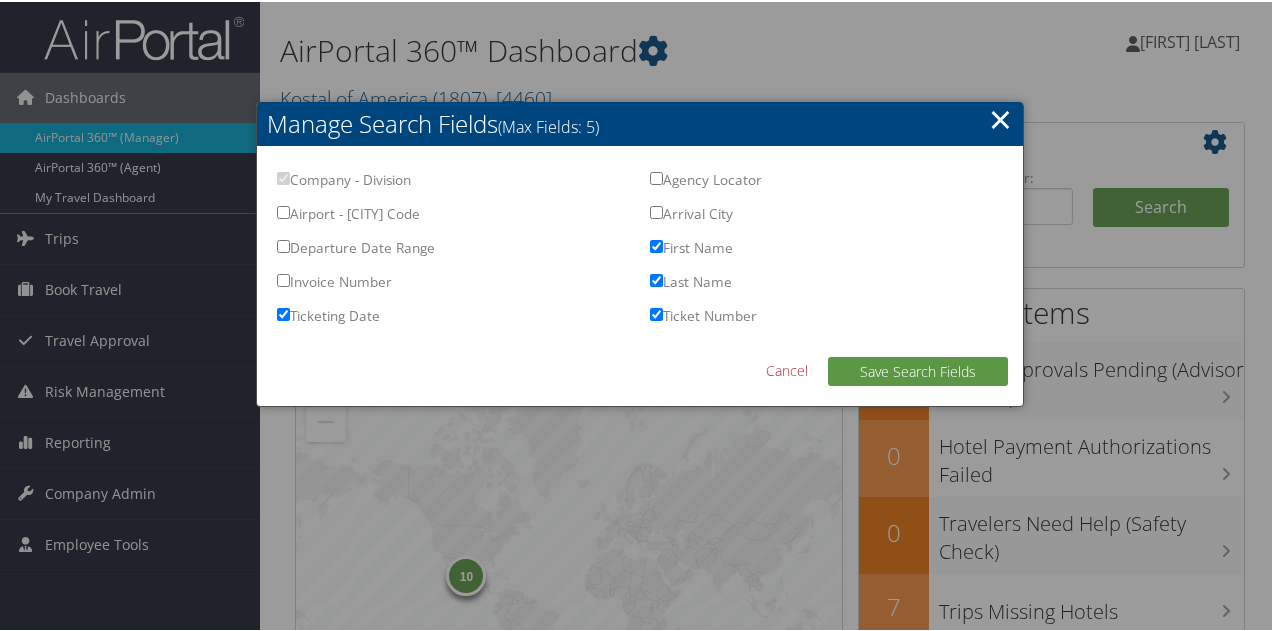 click on "×" at bounding box center [1000, 117] 